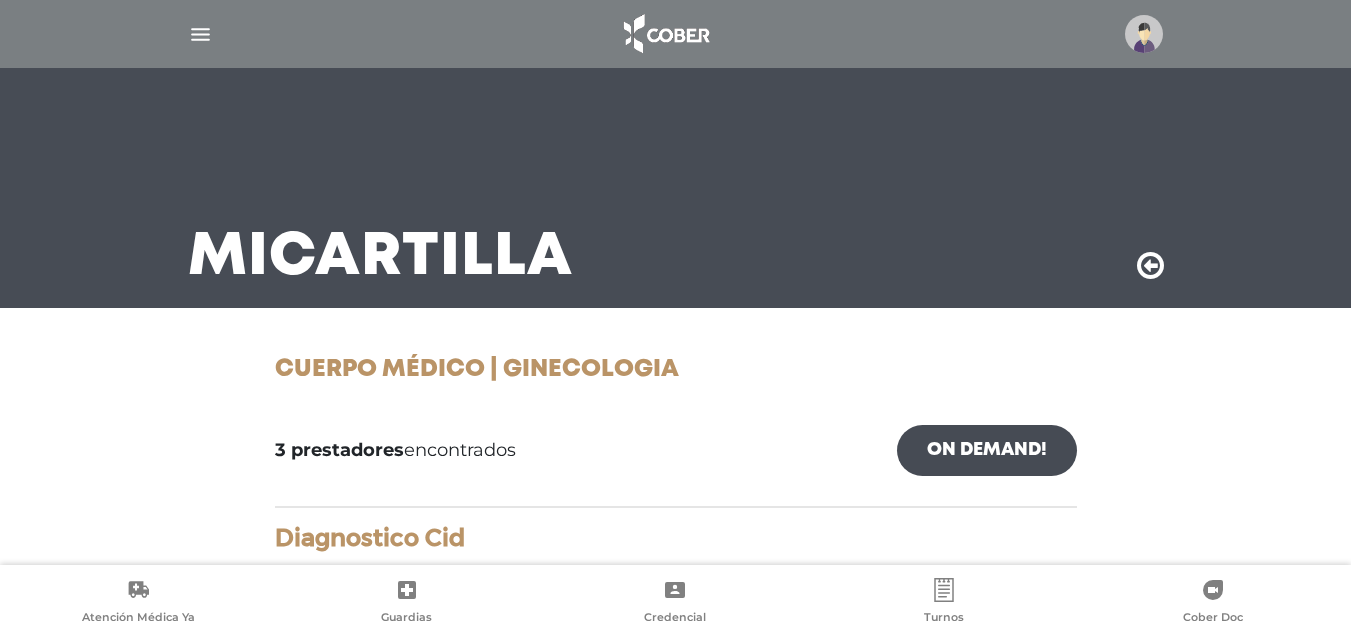scroll, scrollTop: 561, scrollLeft: 0, axis: vertical 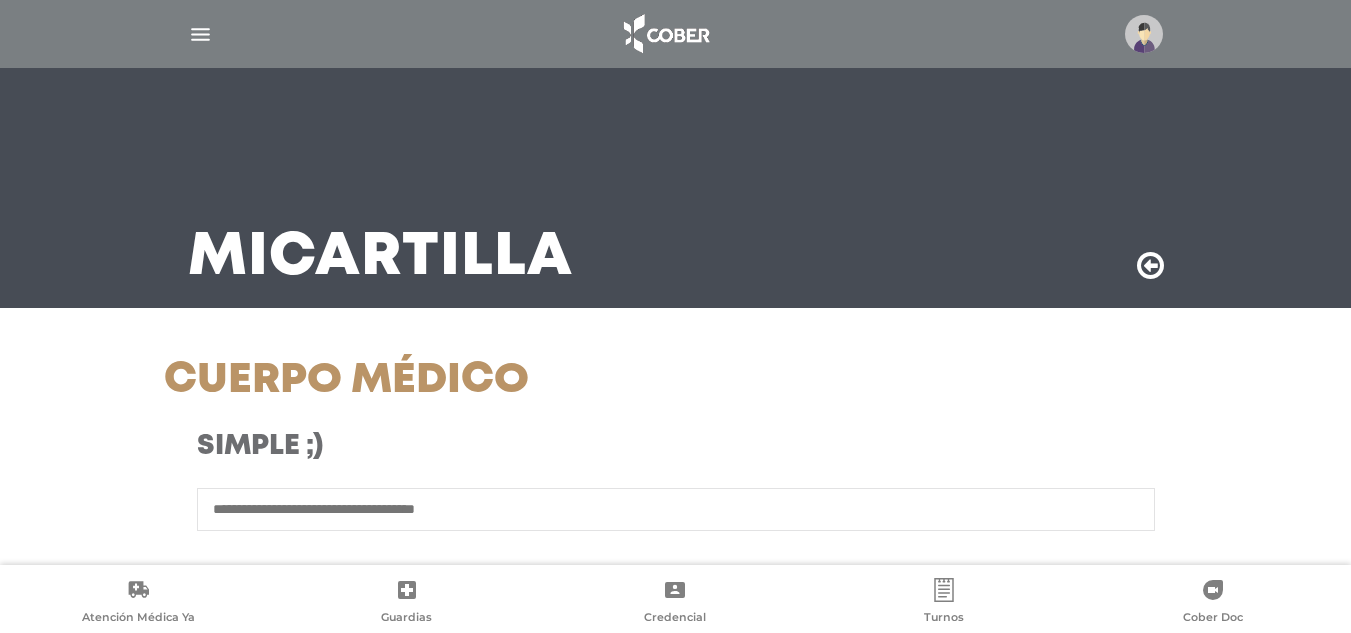 select on "****" 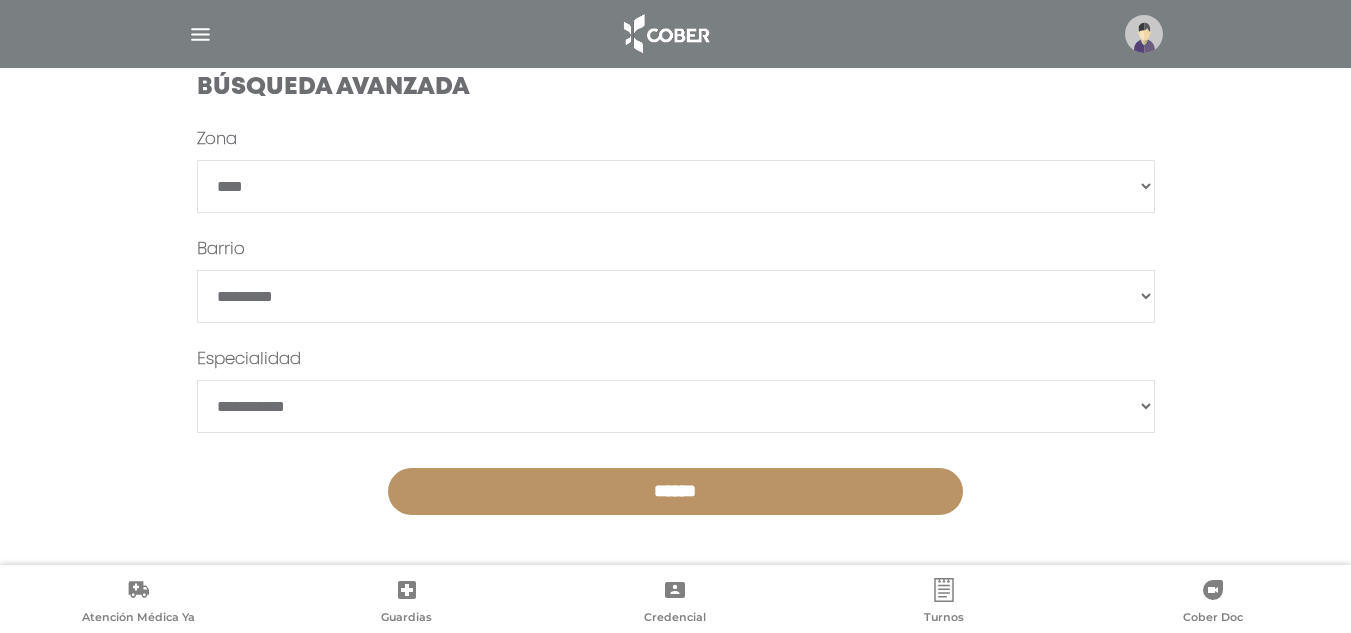 scroll, scrollTop: 618, scrollLeft: 0, axis: vertical 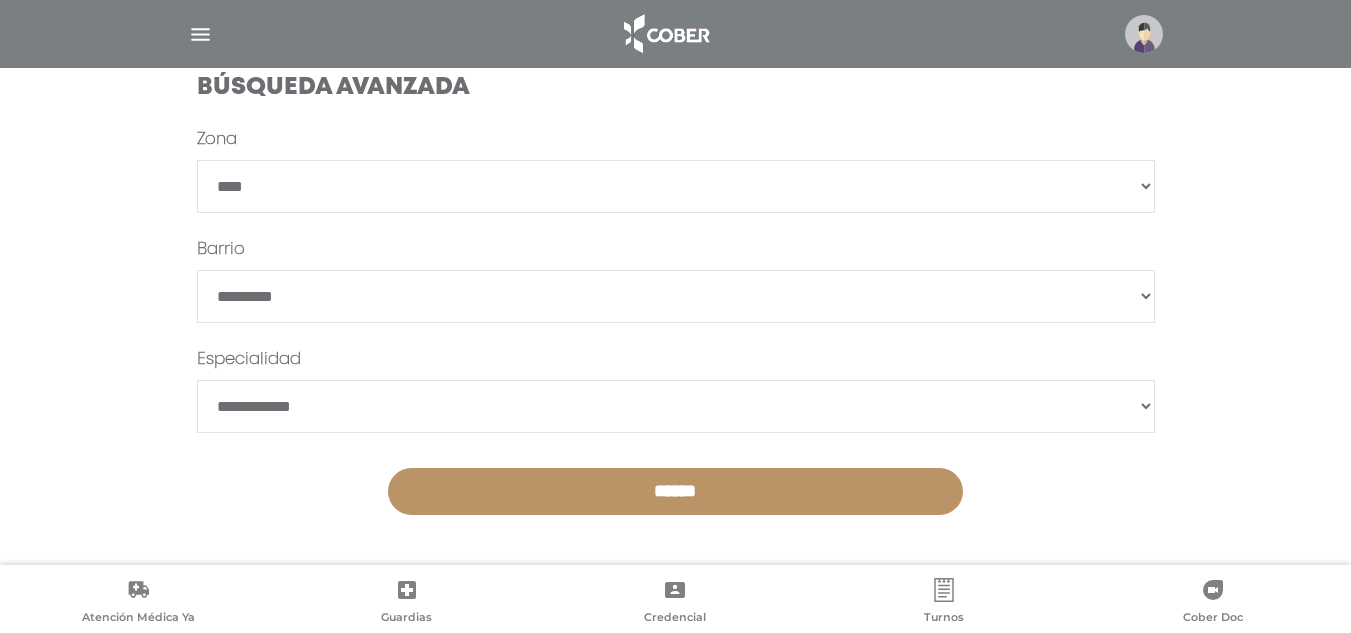 click on "**********" at bounding box center [676, 406] 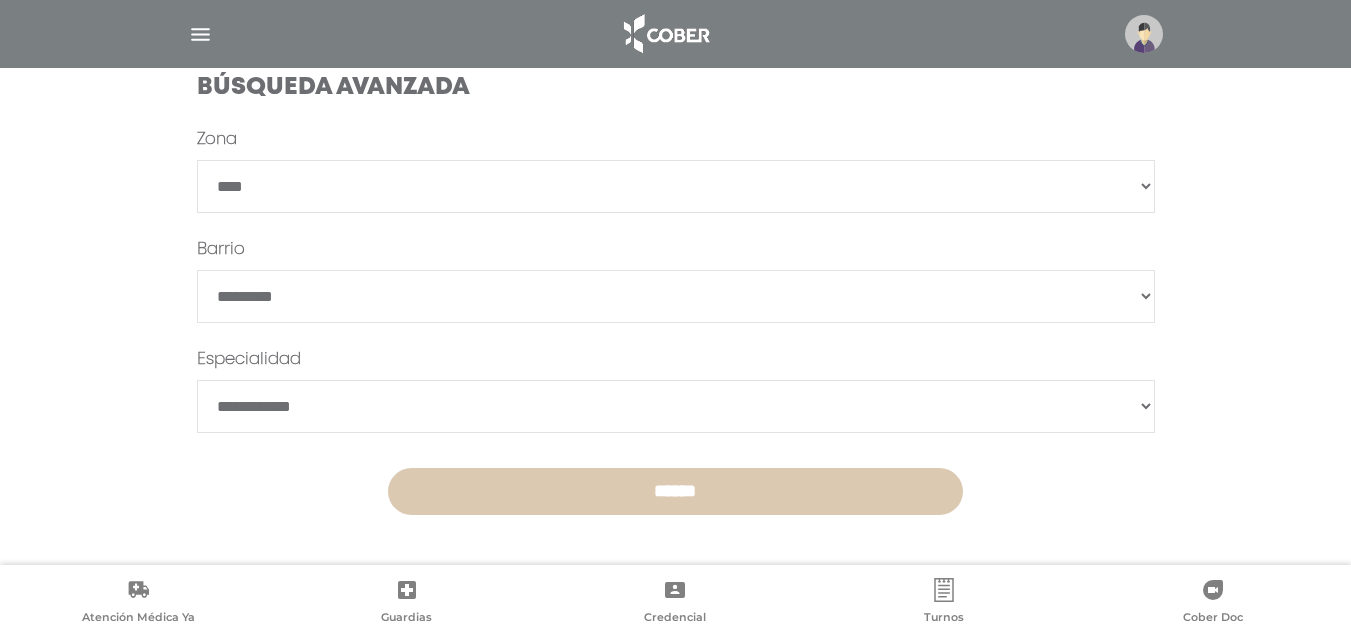 click on "******" at bounding box center (675, 491) 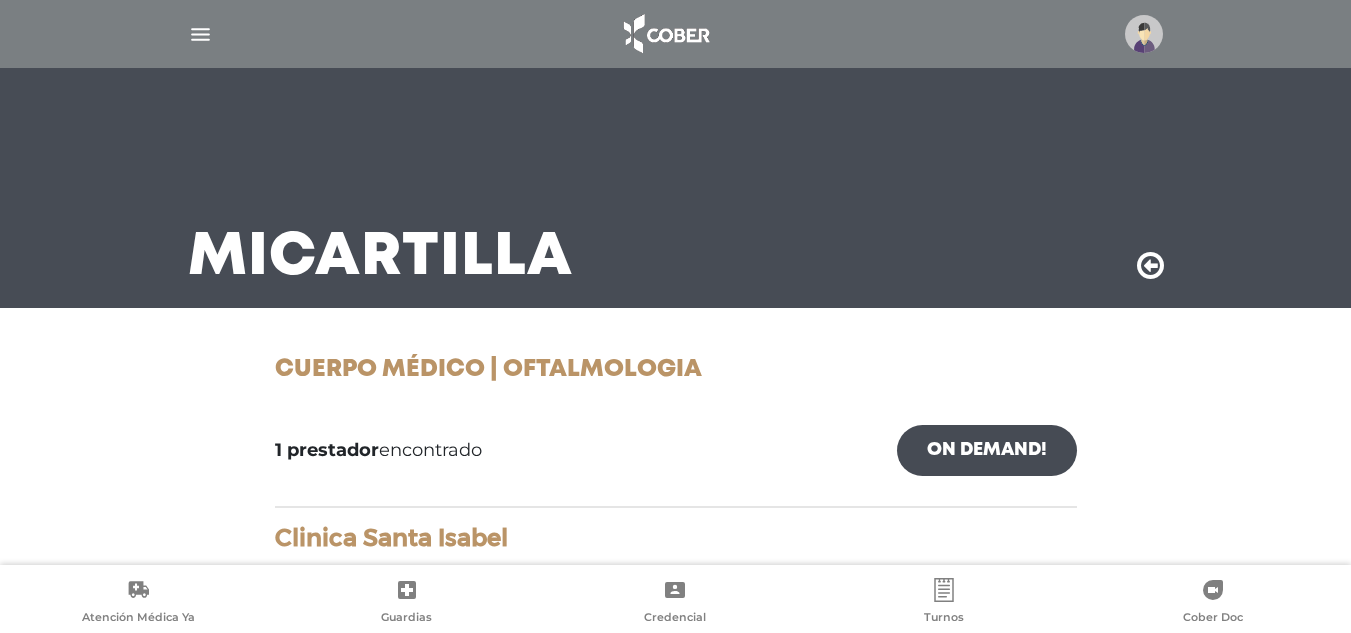 scroll, scrollTop: 0, scrollLeft: 0, axis: both 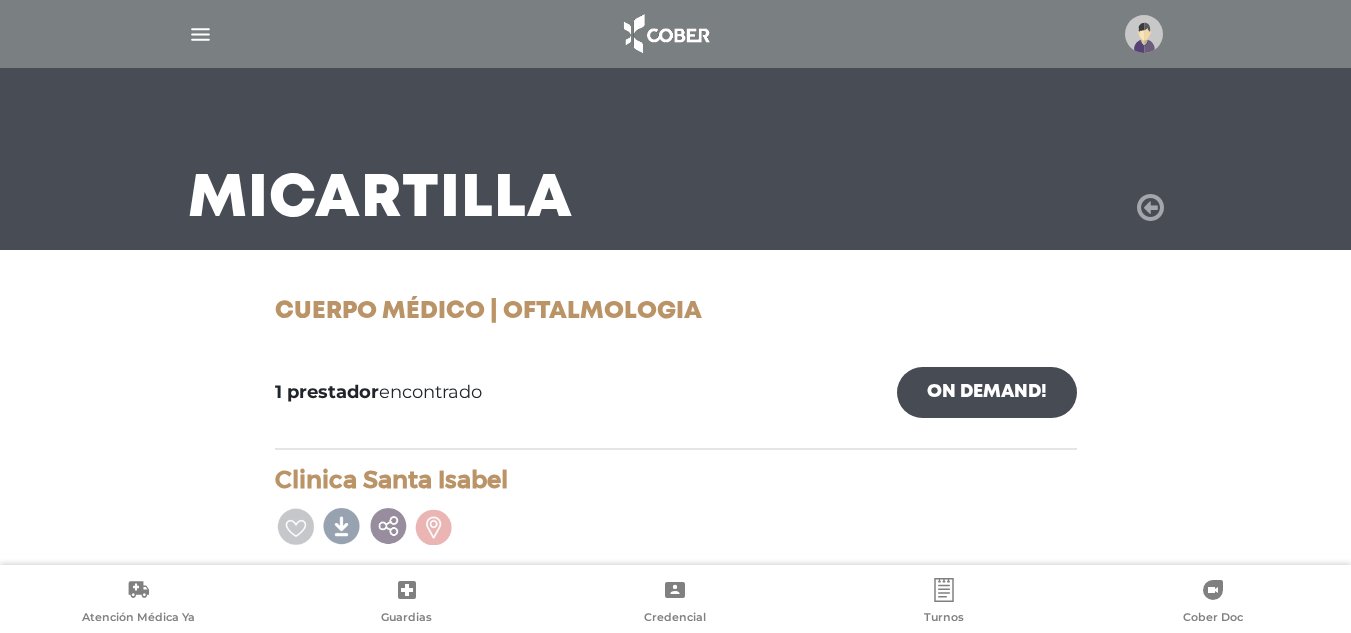 click at bounding box center (1150, 208) 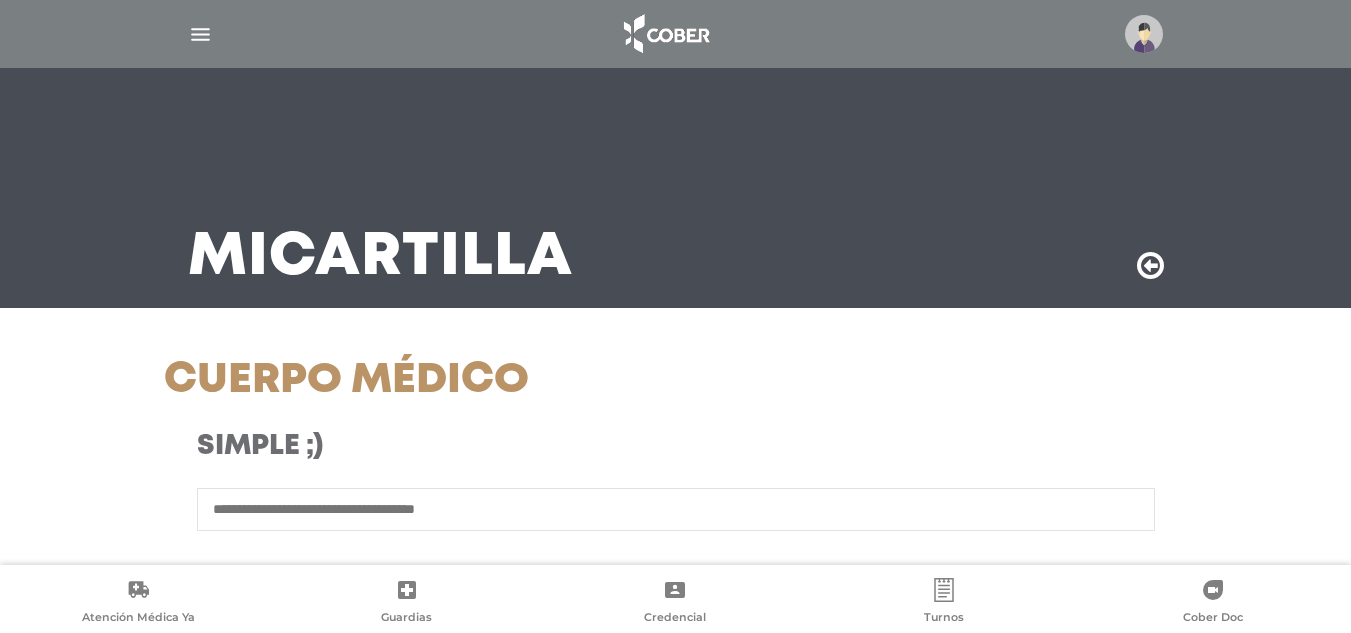 scroll, scrollTop: 0, scrollLeft: 0, axis: both 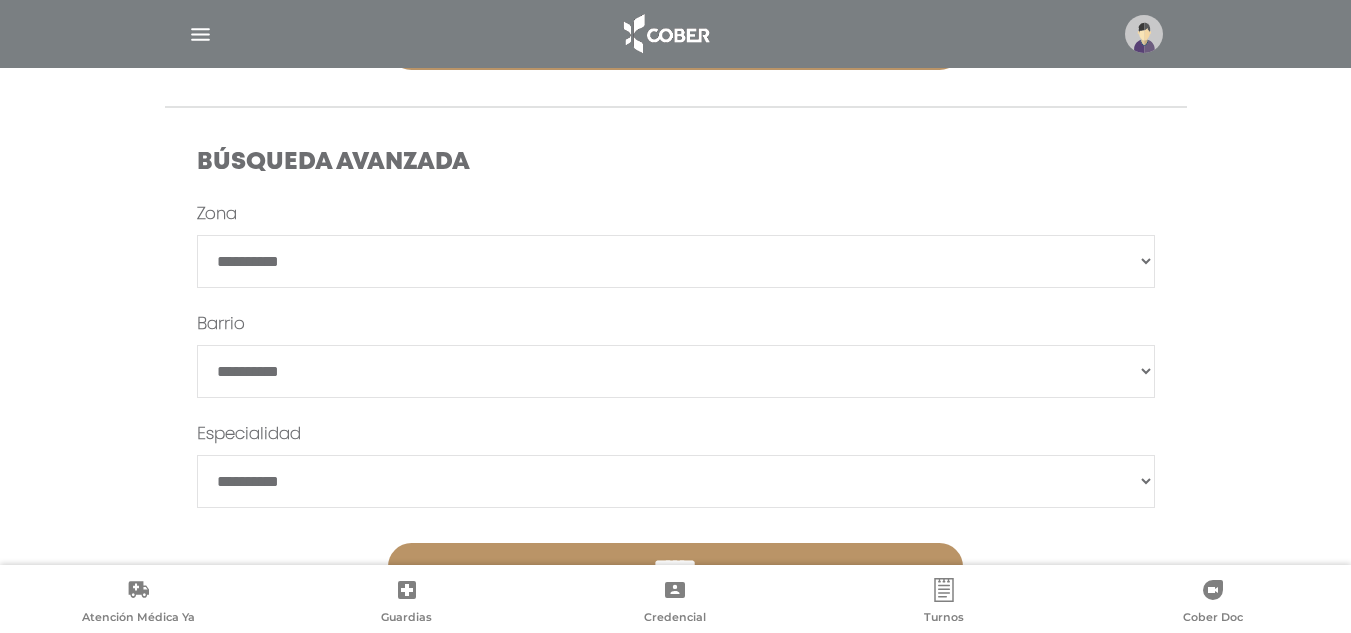 click on "**********" at bounding box center [676, 261] 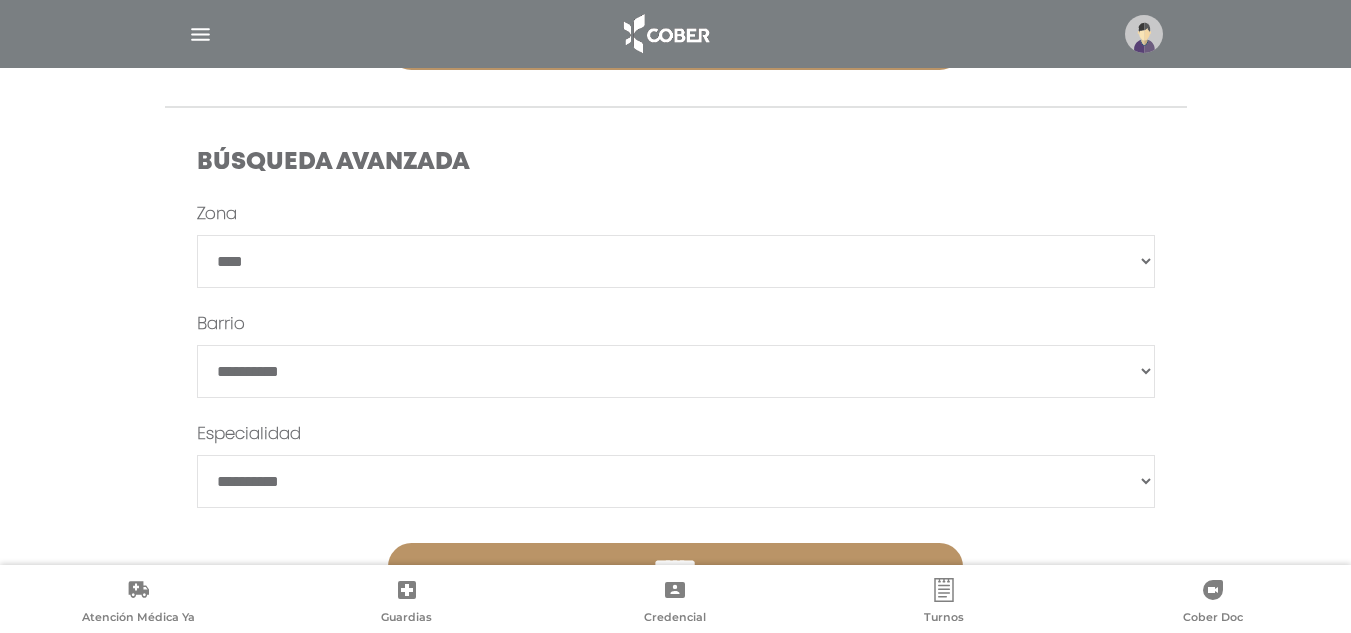click on "**********" at bounding box center [676, 261] 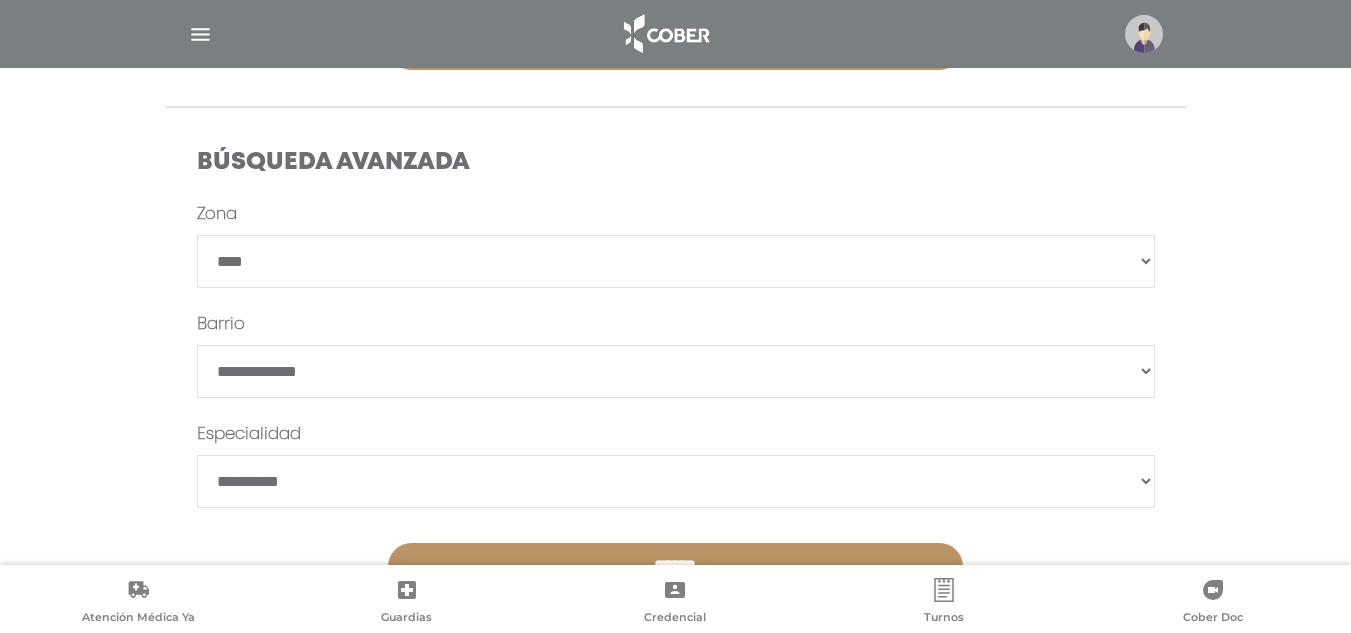 click on "*******" at bounding box center [676, 371] 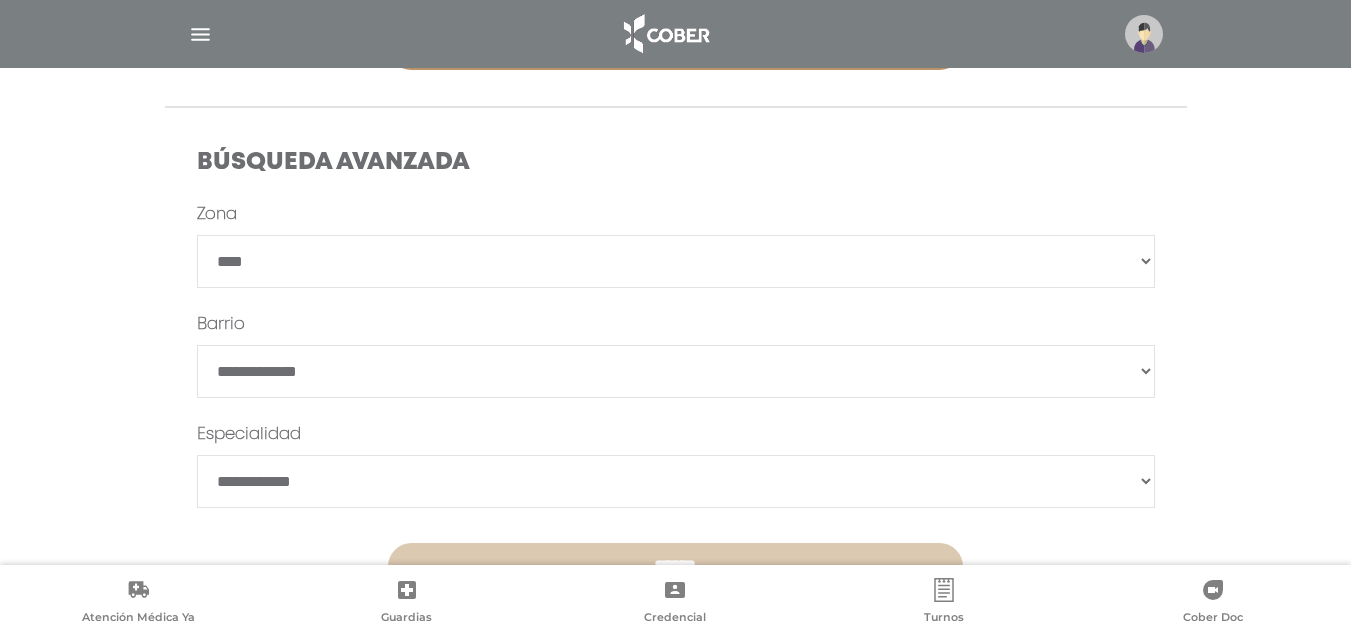 click on "******" at bounding box center [675, 566] 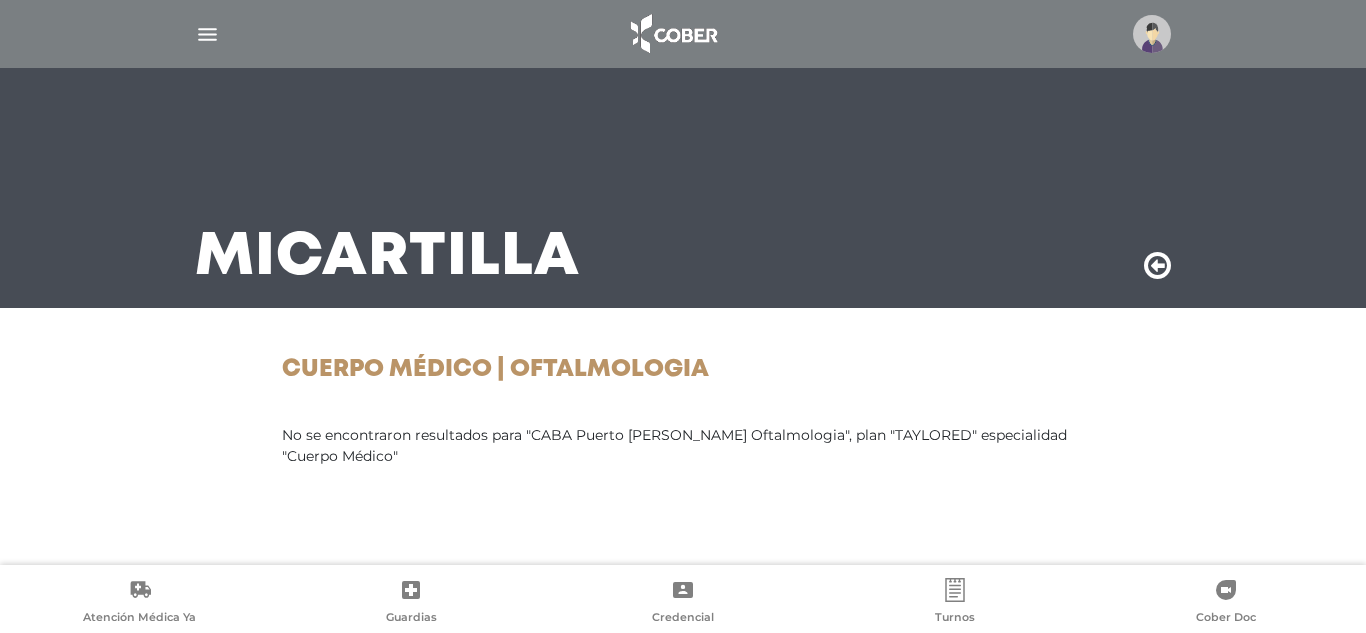 scroll, scrollTop: 0, scrollLeft: 0, axis: both 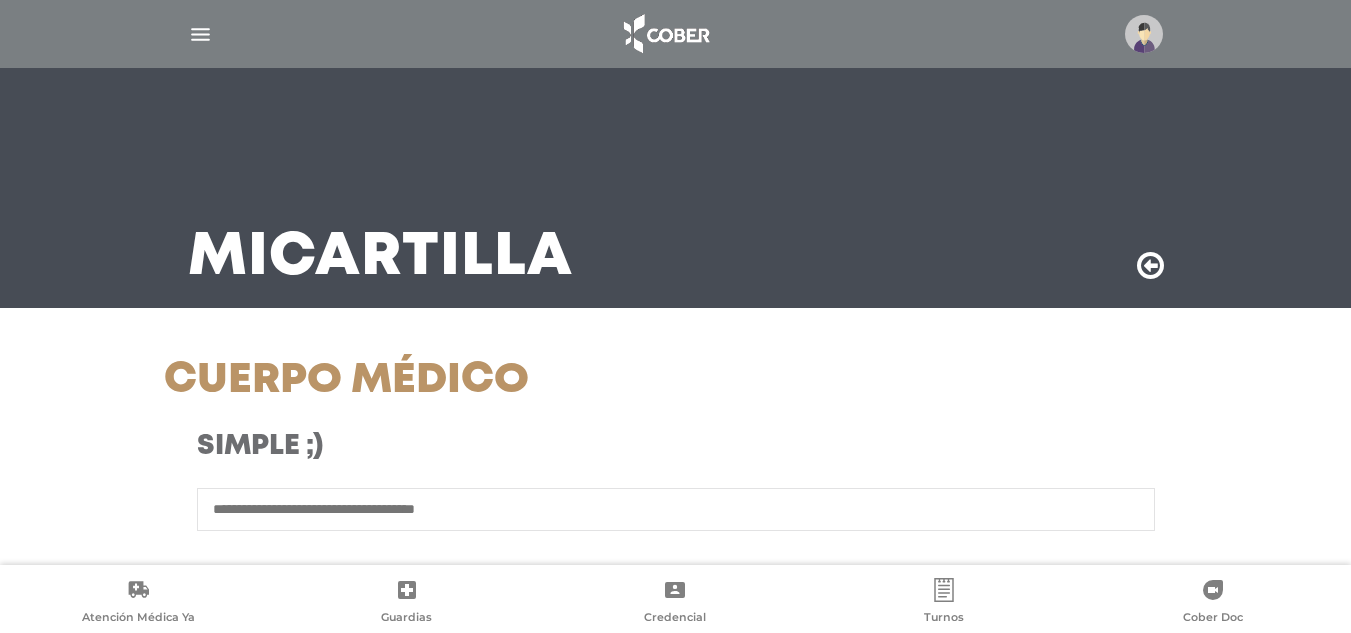 select on "****" 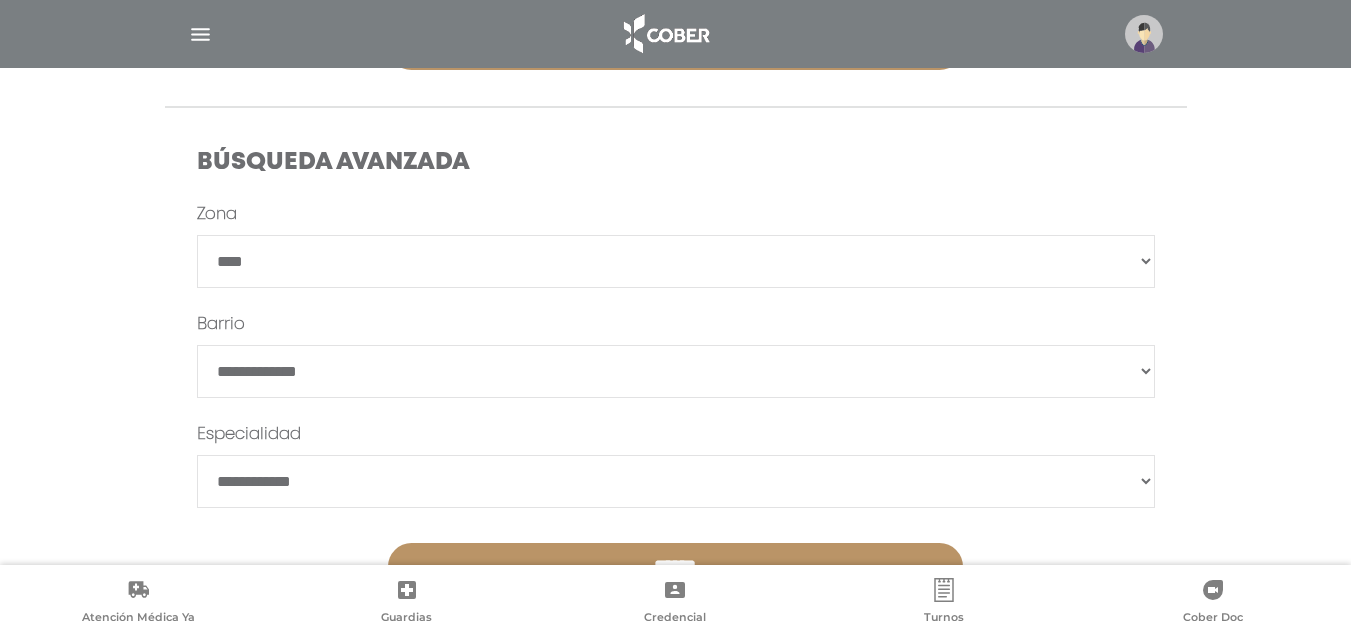 click on "**********" at bounding box center [676, 481] 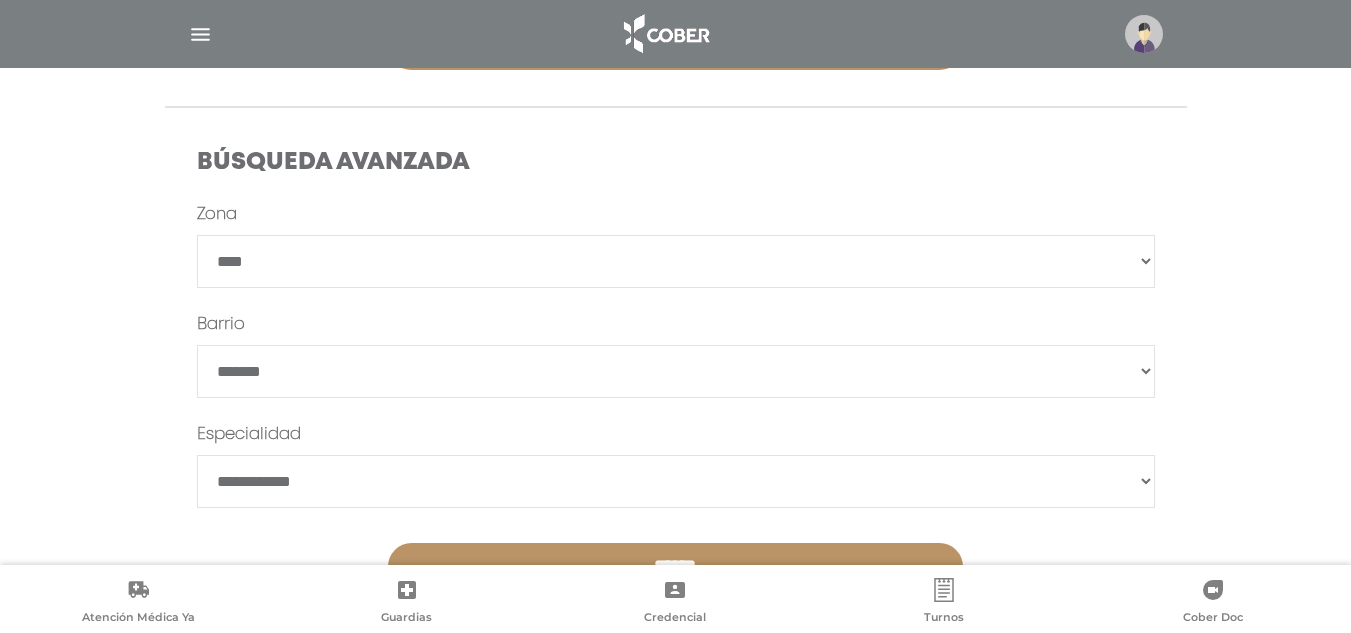 click on "**********" at bounding box center [676, 371] 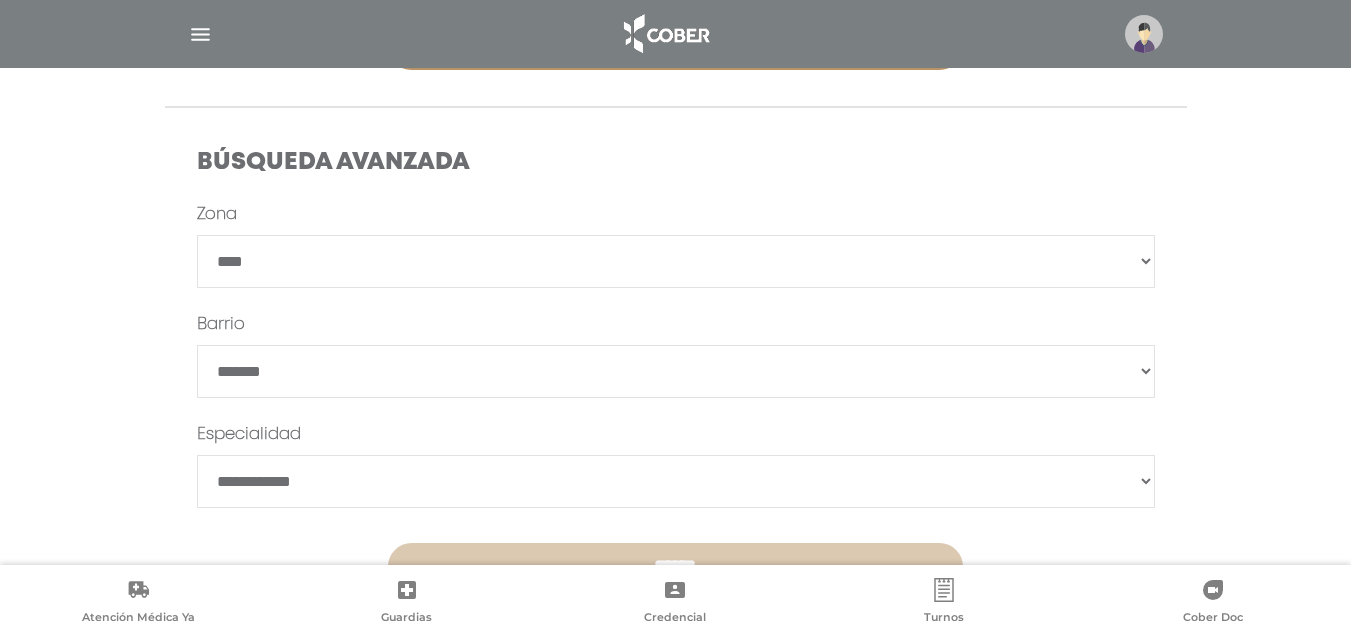 click on "******" at bounding box center (675, 566) 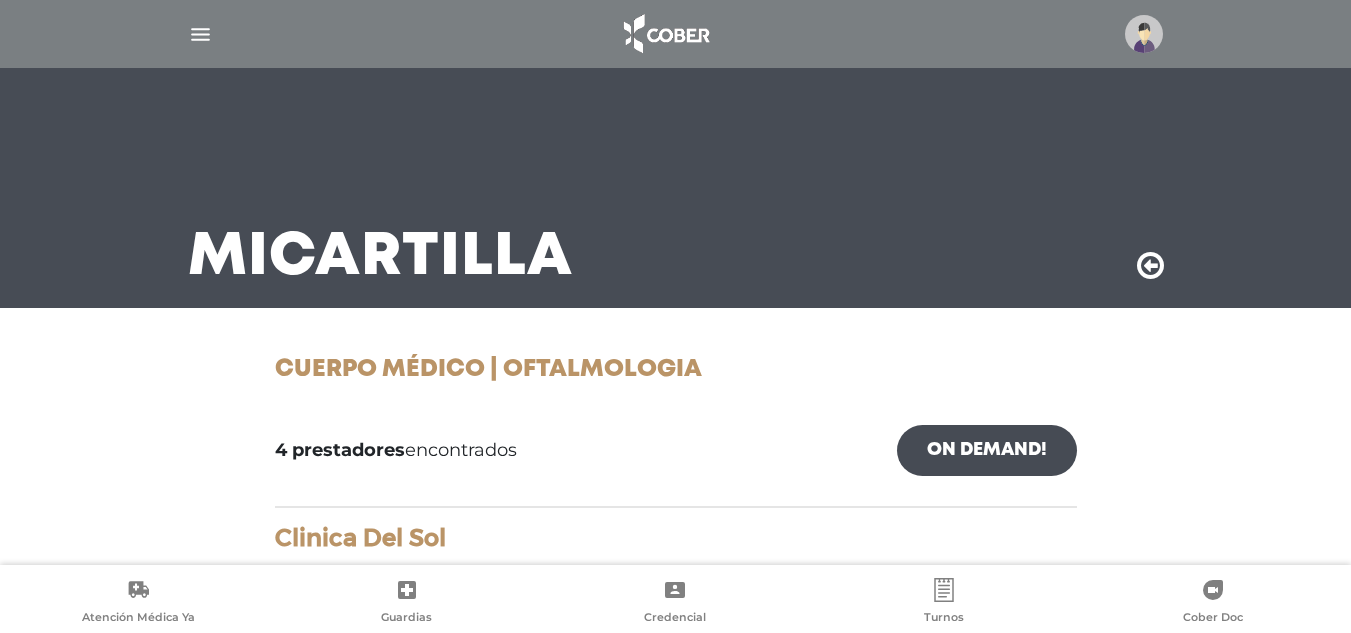 scroll, scrollTop: 0, scrollLeft: 0, axis: both 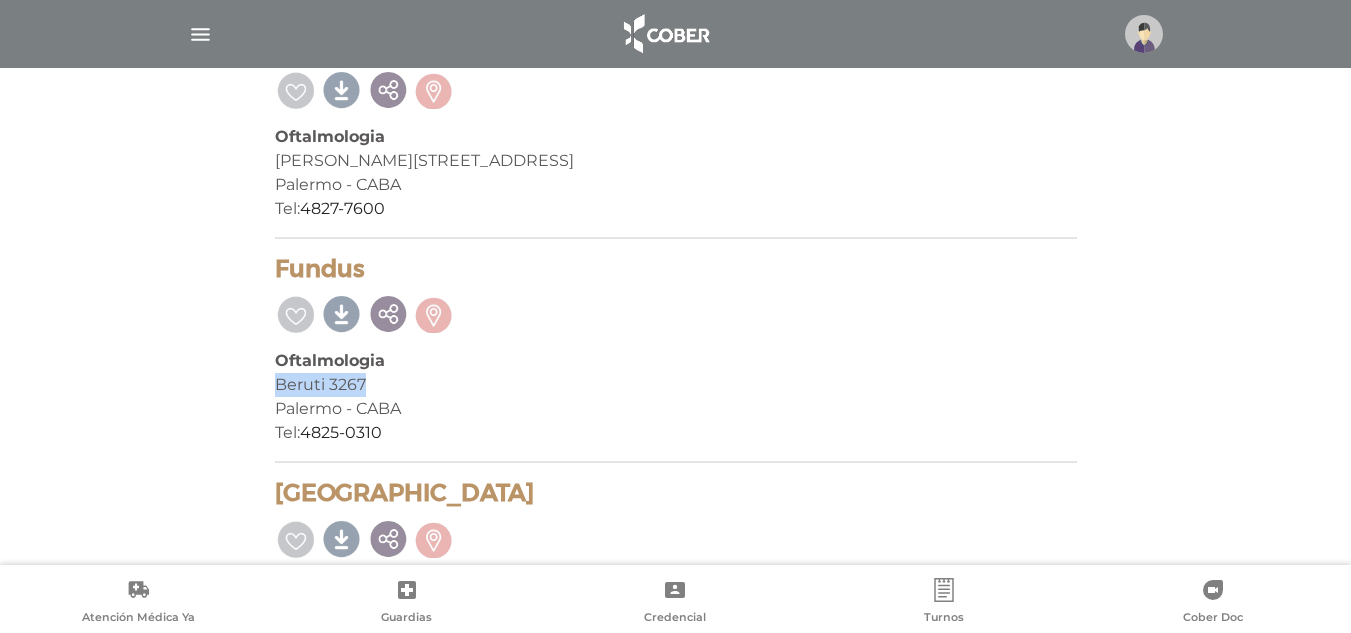 drag, startPoint x: 271, startPoint y: 378, endPoint x: 390, endPoint y: 373, distance: 119.104996 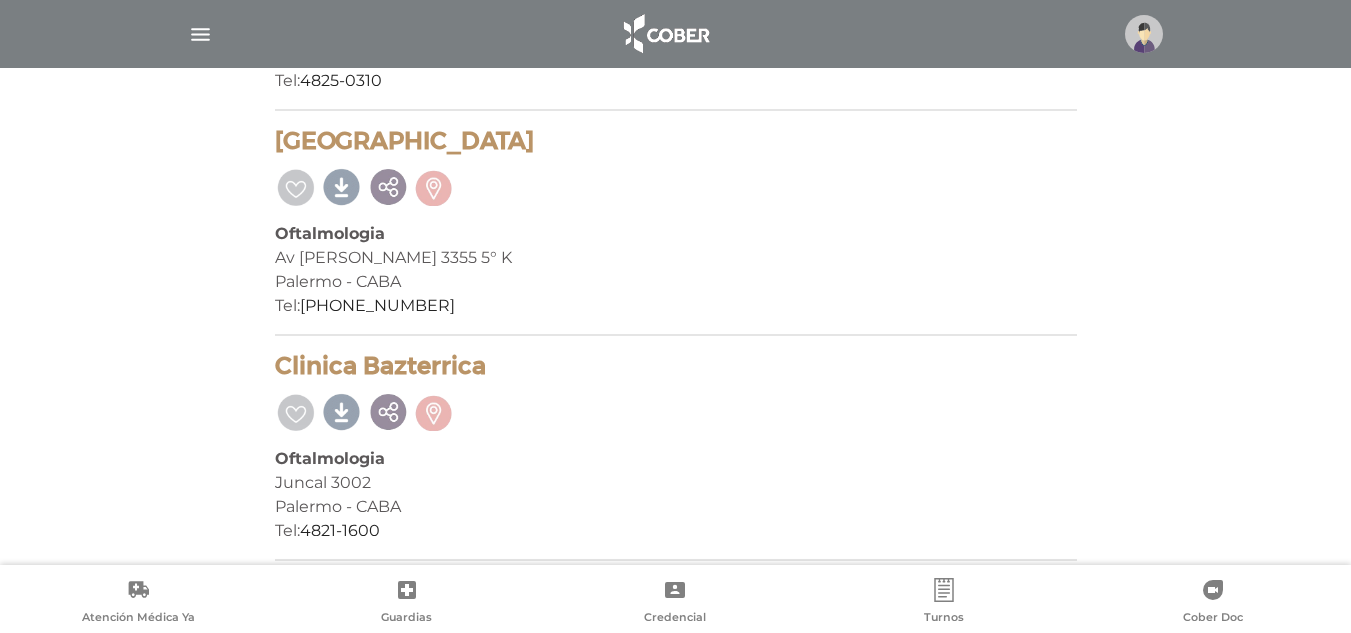 scroll, scrollTop: 858, scrollLeft: 0, axis: vertical 